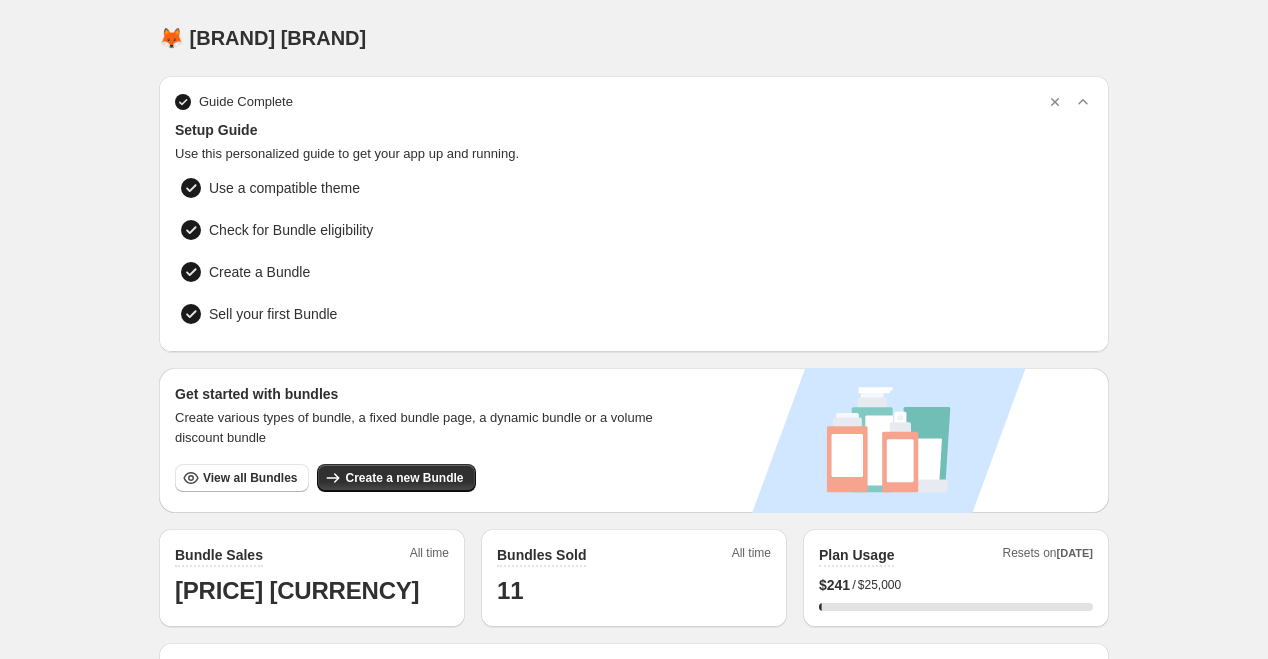 scroll, scrollTop: 159, scrollLeft: 0, axis: vertical 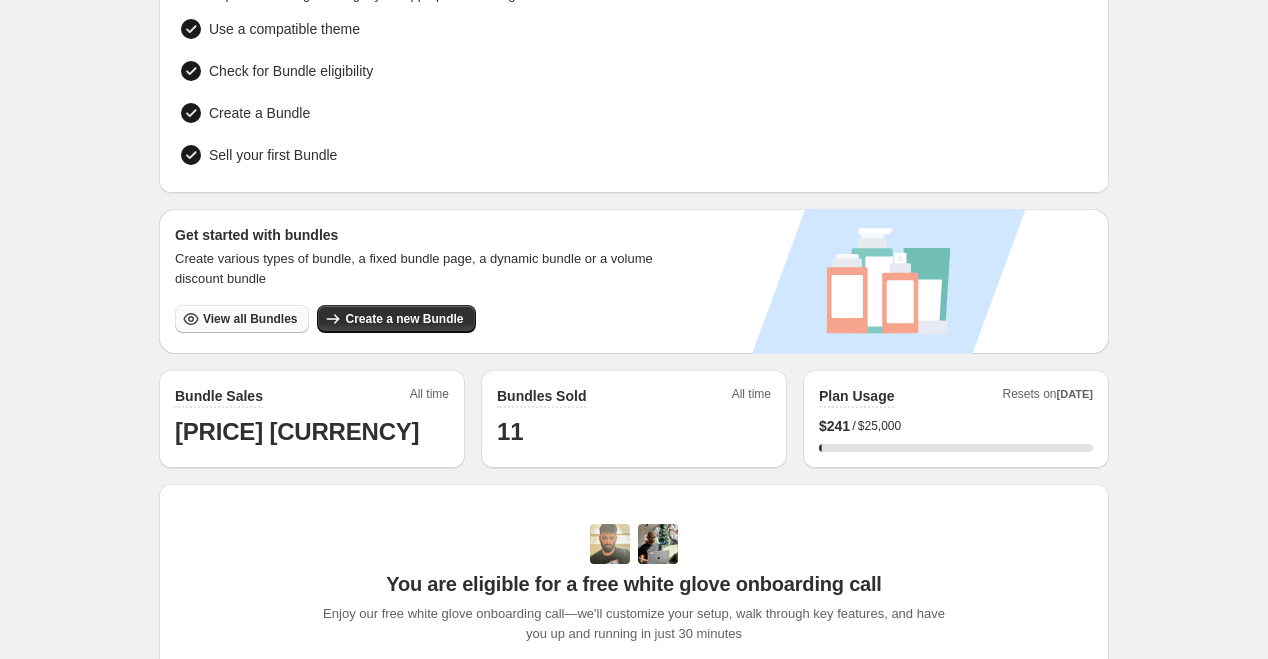 click on "View all Bundles" at bounding box center [250, 319] 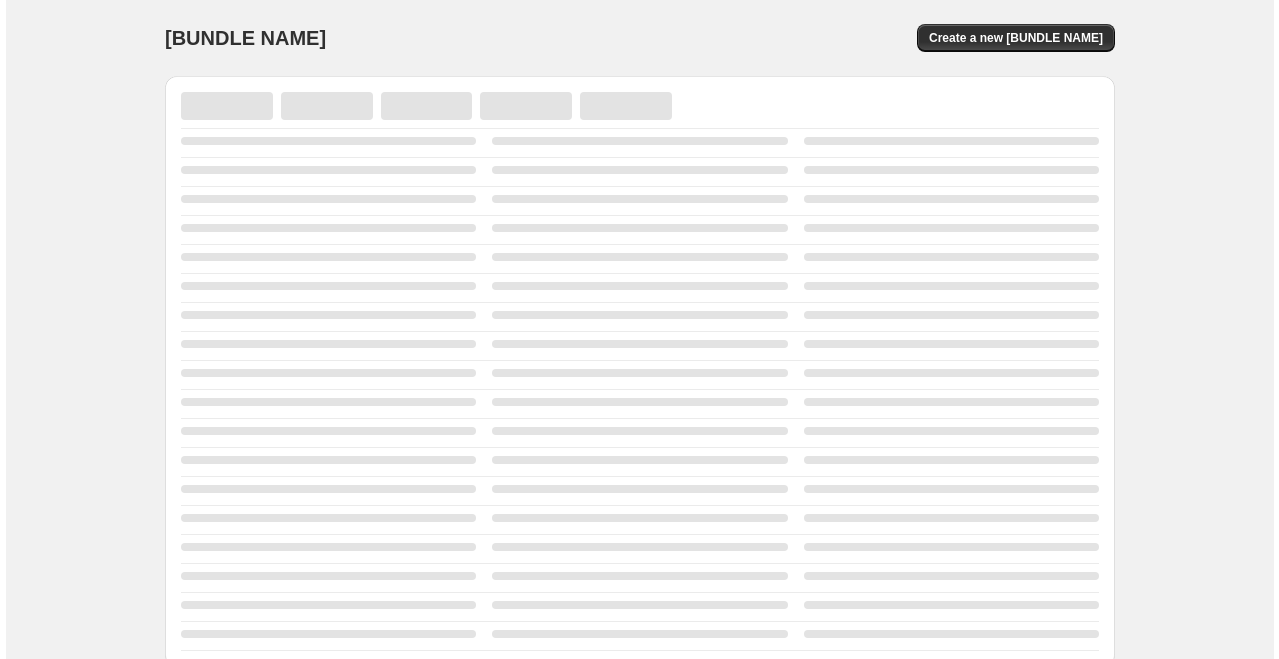 scroll, scrollTop: 0, scrollLeft: 0, axis: both 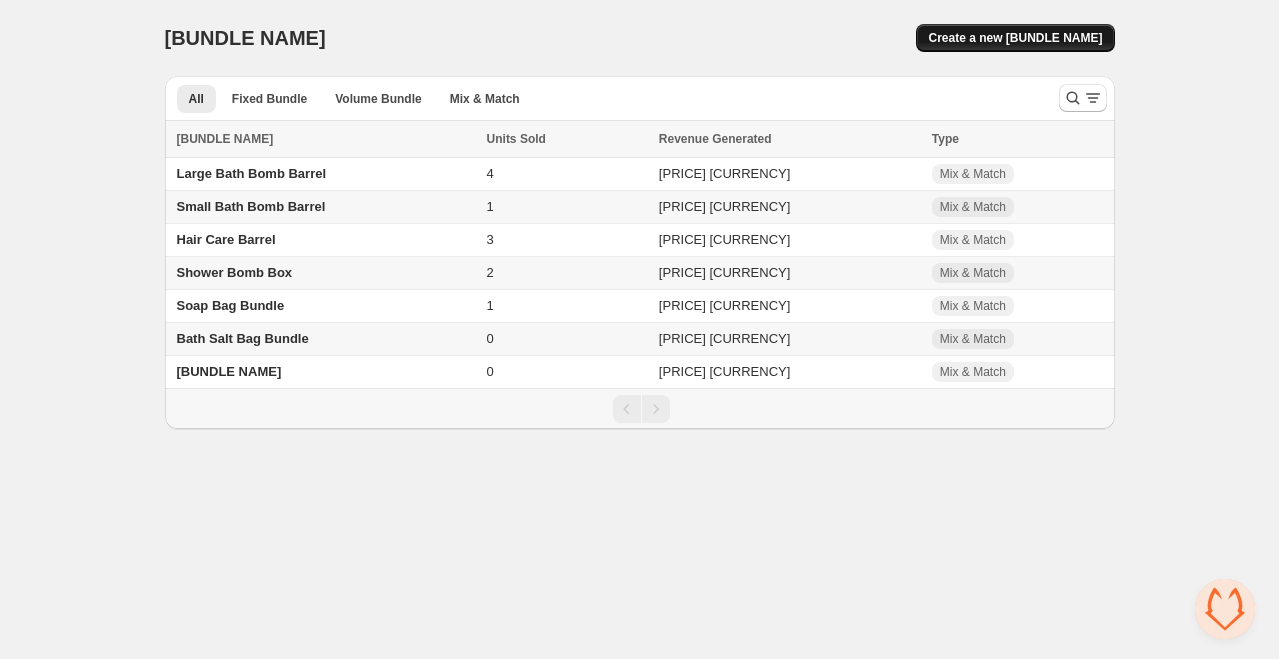 click on "Create a new Bundle" at bounding box center (1015, 38) 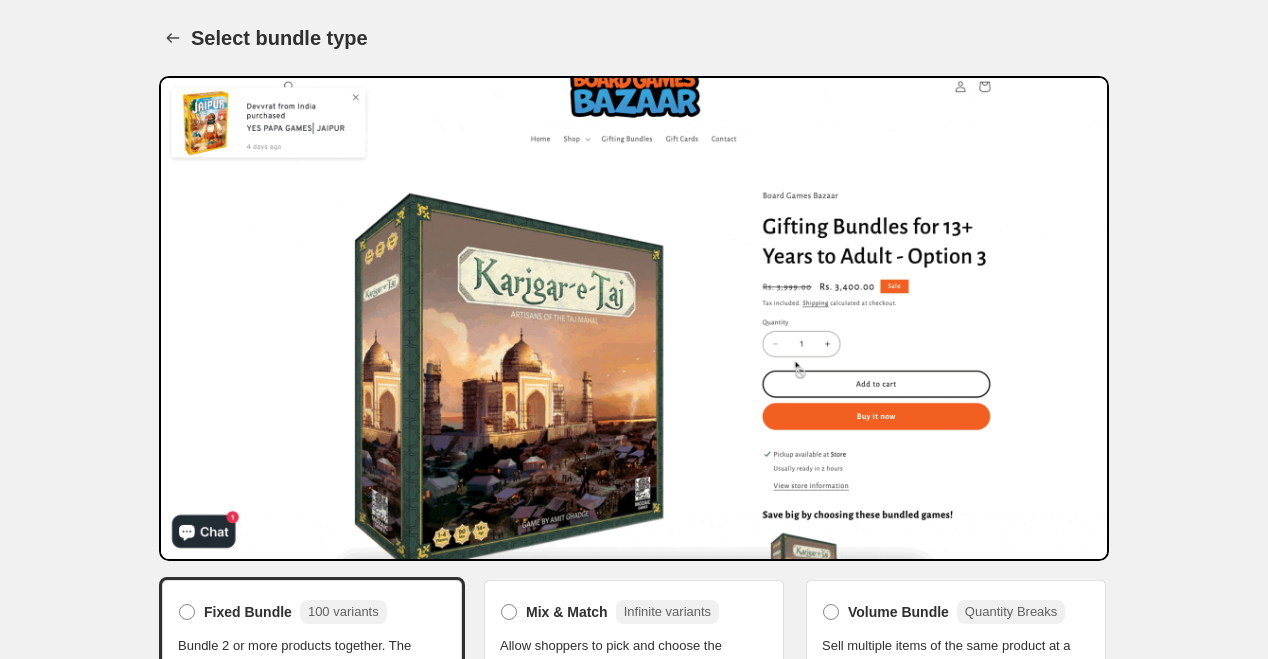scroll, scrollTop: 108, scrollLeft: 0, axis: vertical 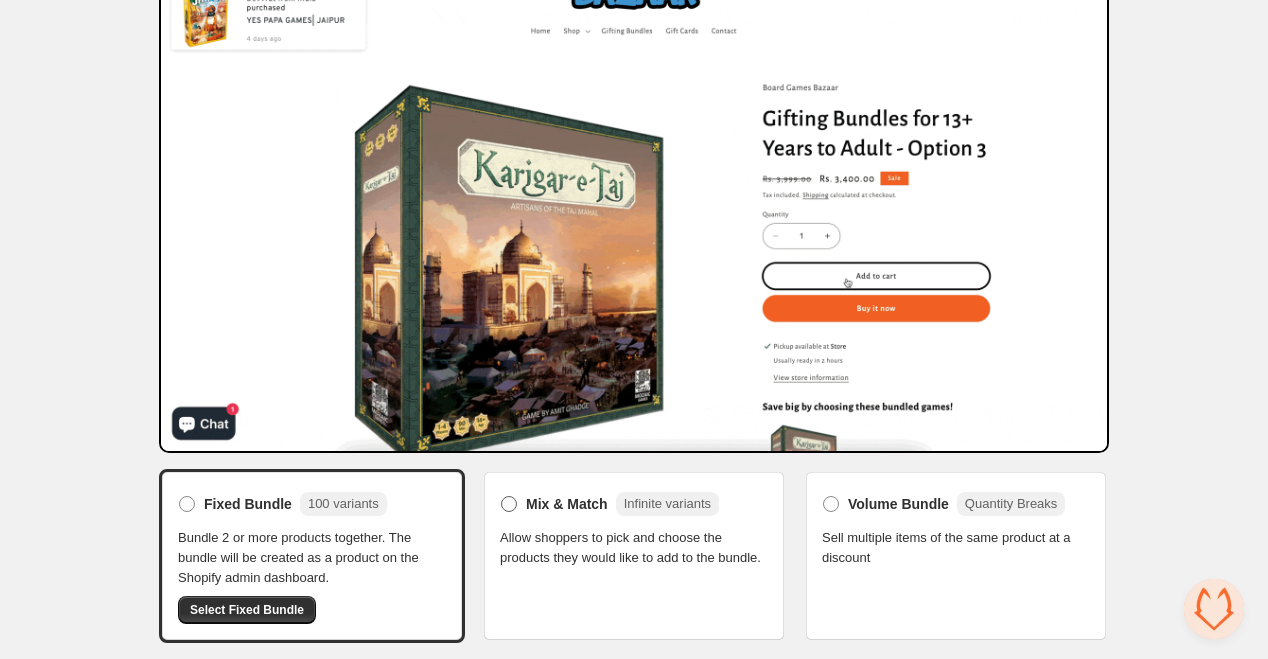click at bounding box center [509, 504] 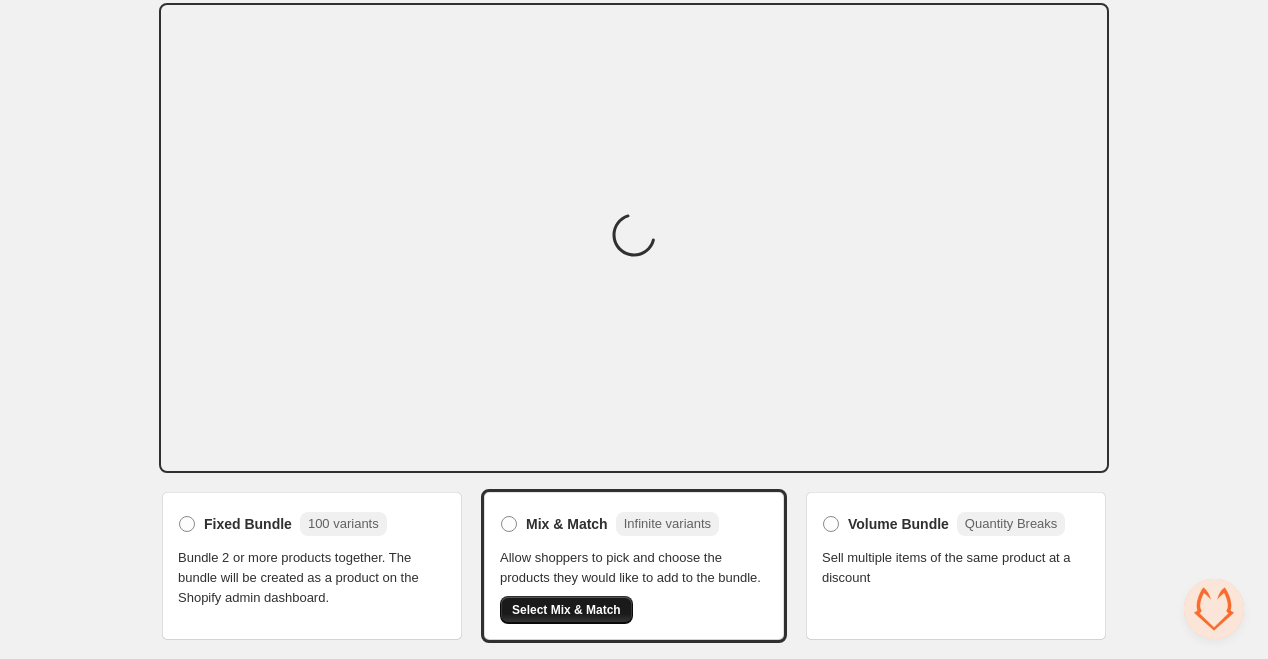 scroll, scrollTop: 108, scrollLeft: 0, axis: vertical 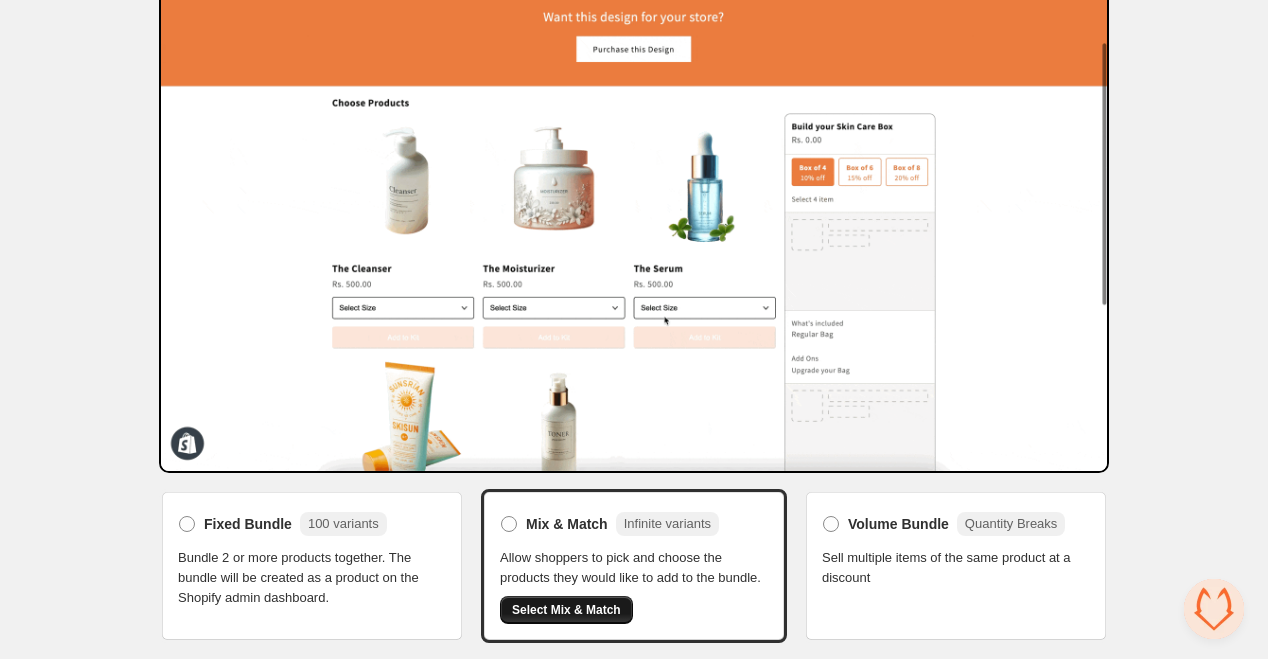click on "Select Mix & Match" at bounding box center (566, 610) 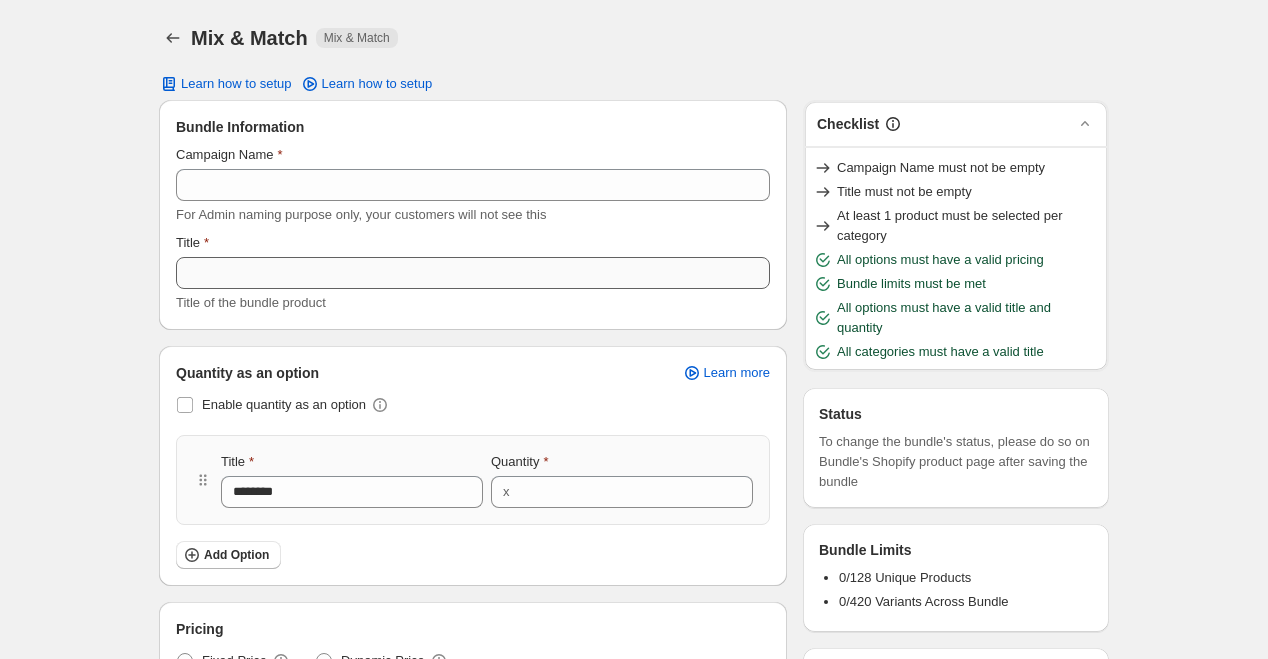 scroll, scrollTop: 0, scrollLeft: 0, axis: both 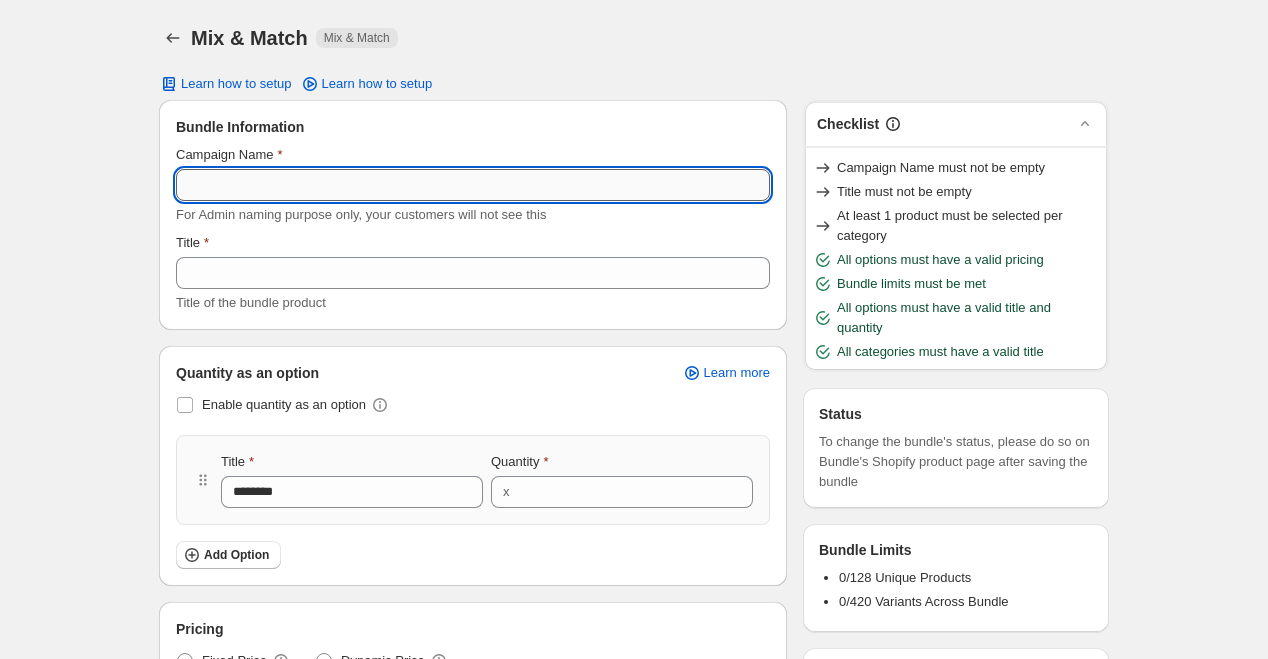click on "Campaign Name" at bounding box center [473, 185] 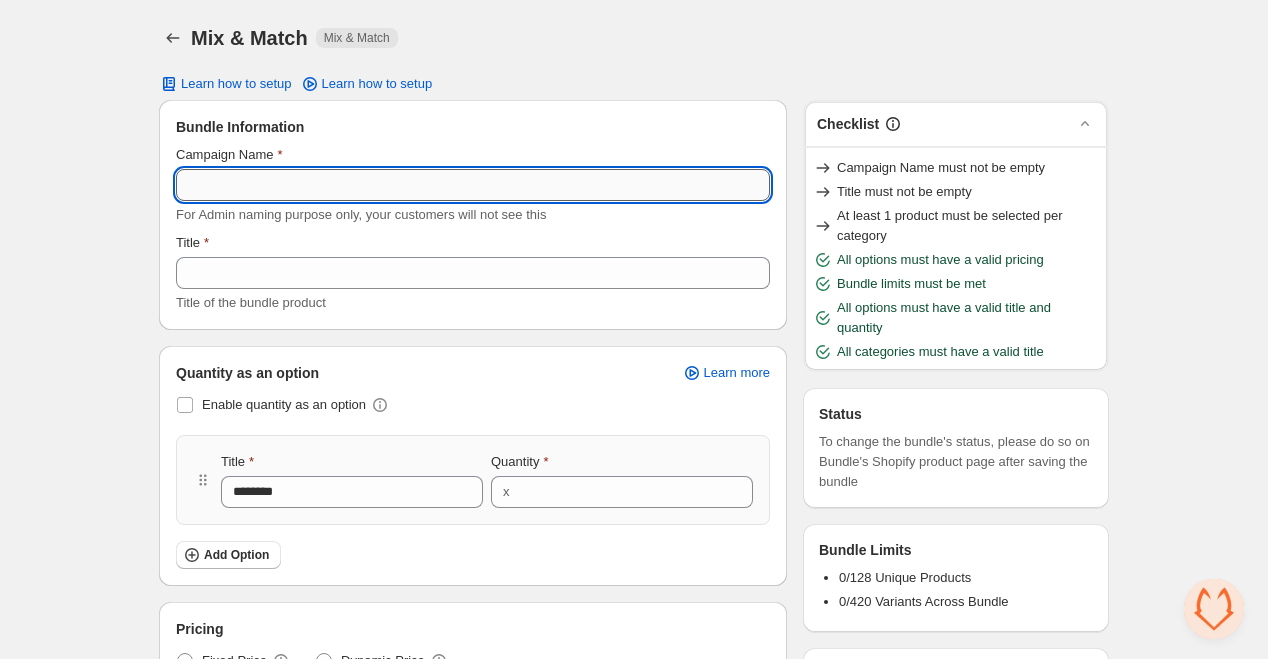 drag, startPoint x: 227, startPoint y: 184, endPoint x: 419, endPoint y: 177, distance: 192.12756 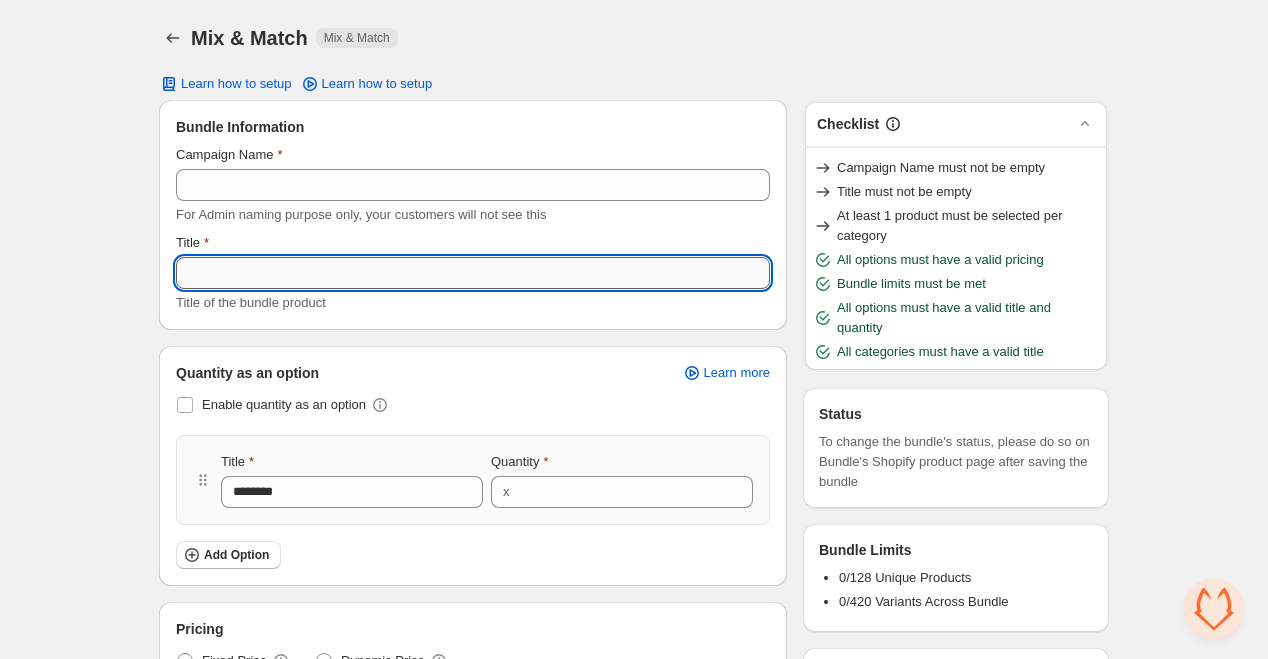 click on "Title" at bounding box center [473, 273] 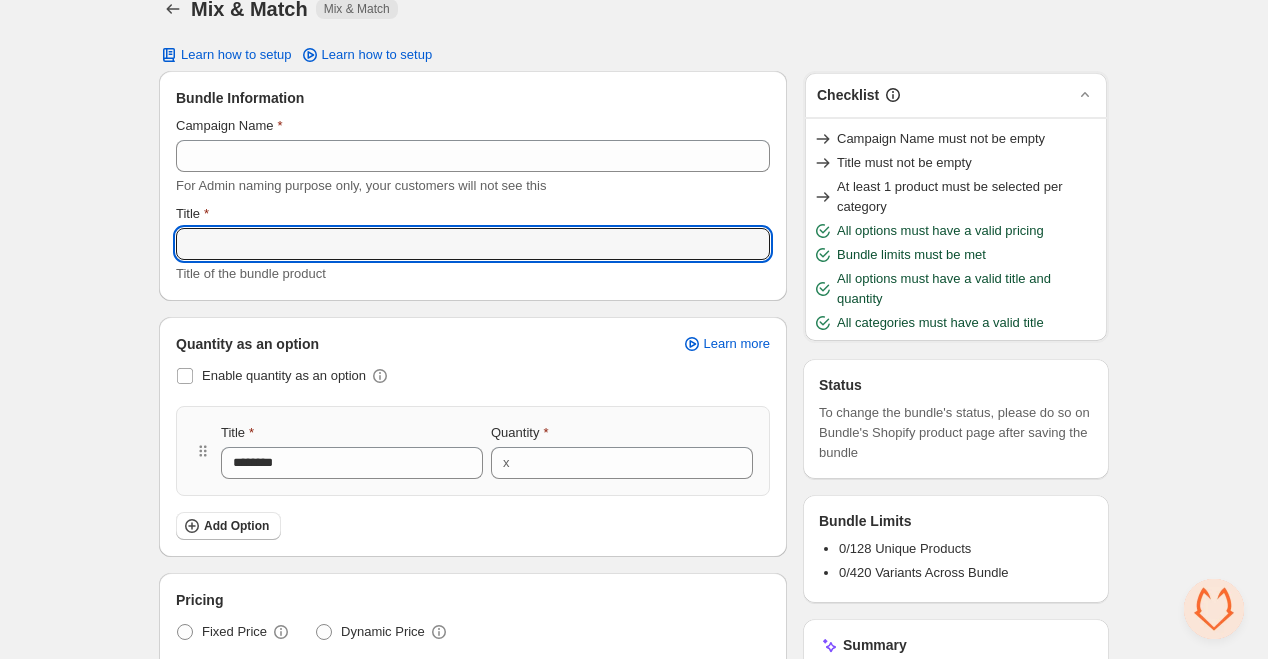scroll, scrollTop: 30, scrollLeft: 0, axis: vertical 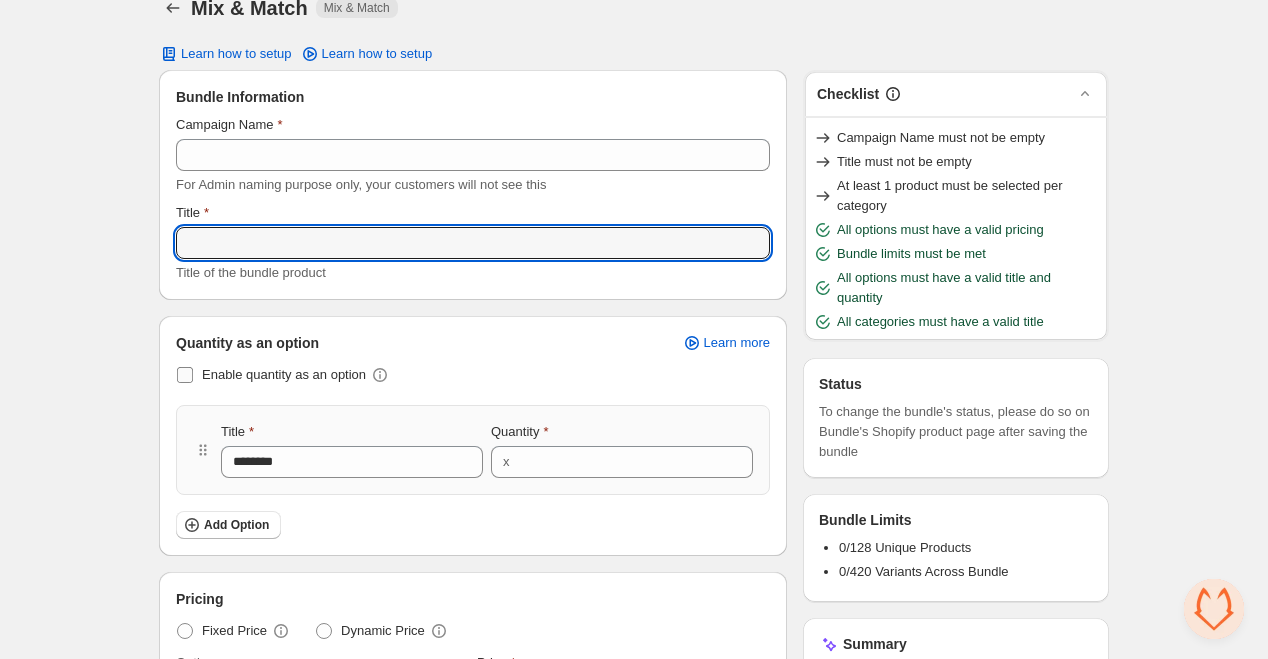 click at bounding box center (185, 375) 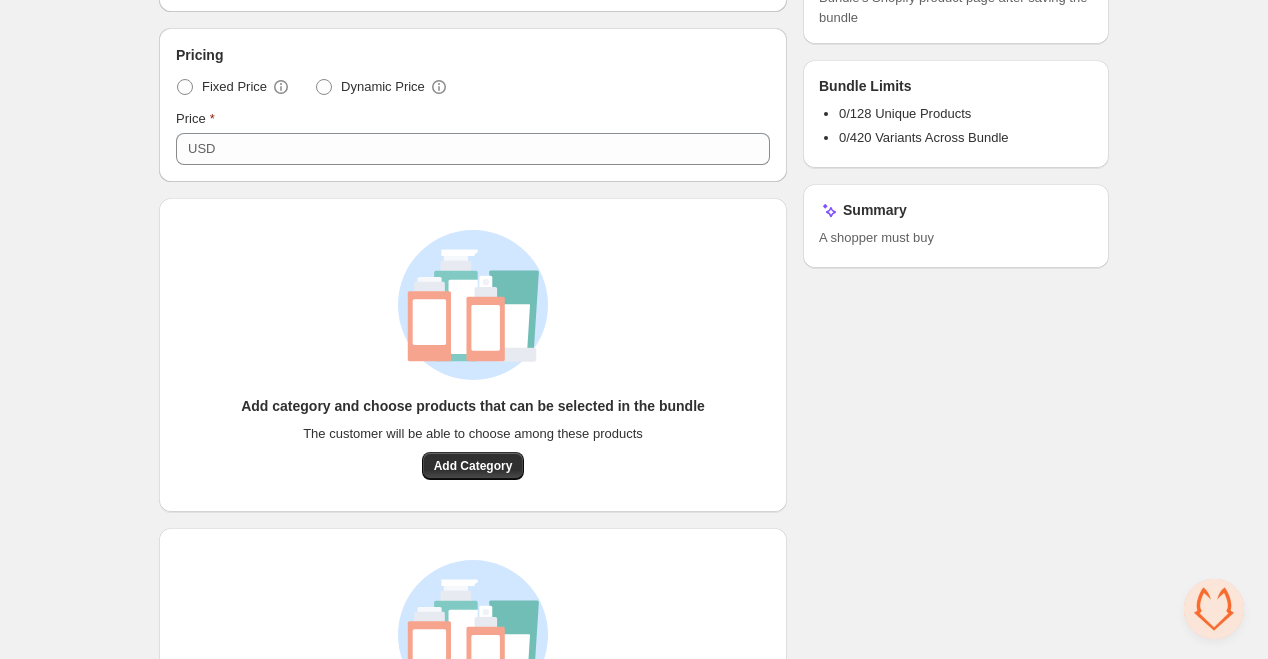 scroll, scrollTop: 441, scrollLeft: 0, axis: vertical 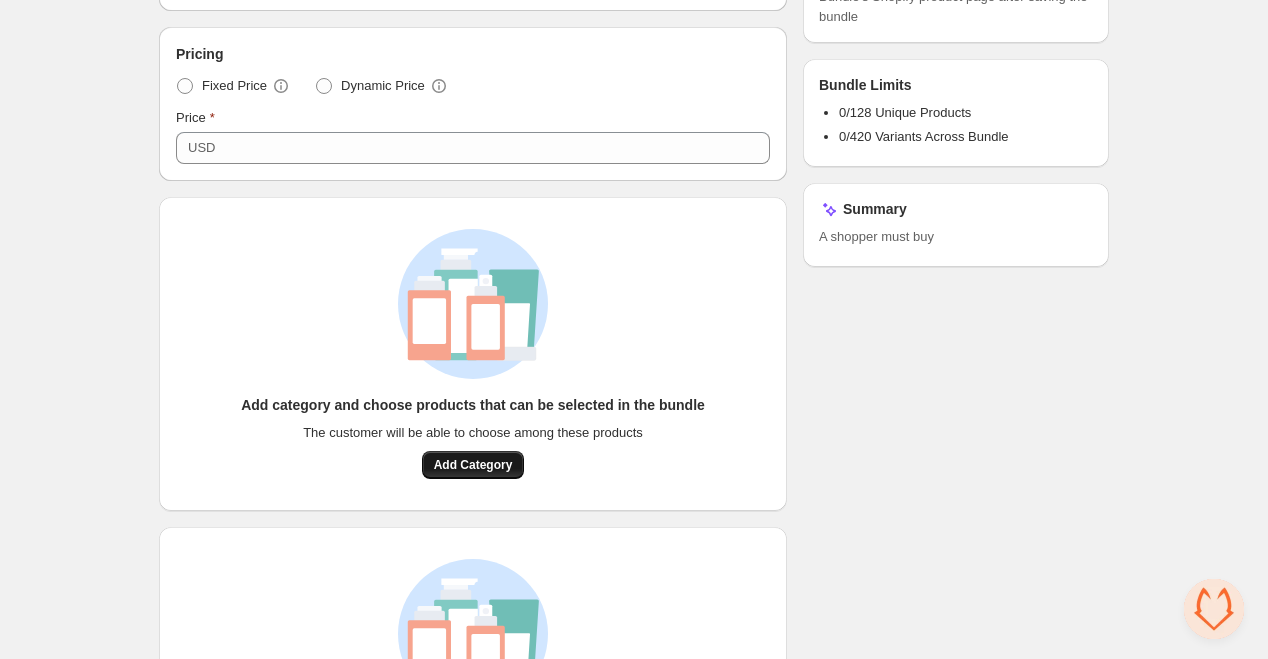 click on "Add Category" at bounding box center [473, 465] 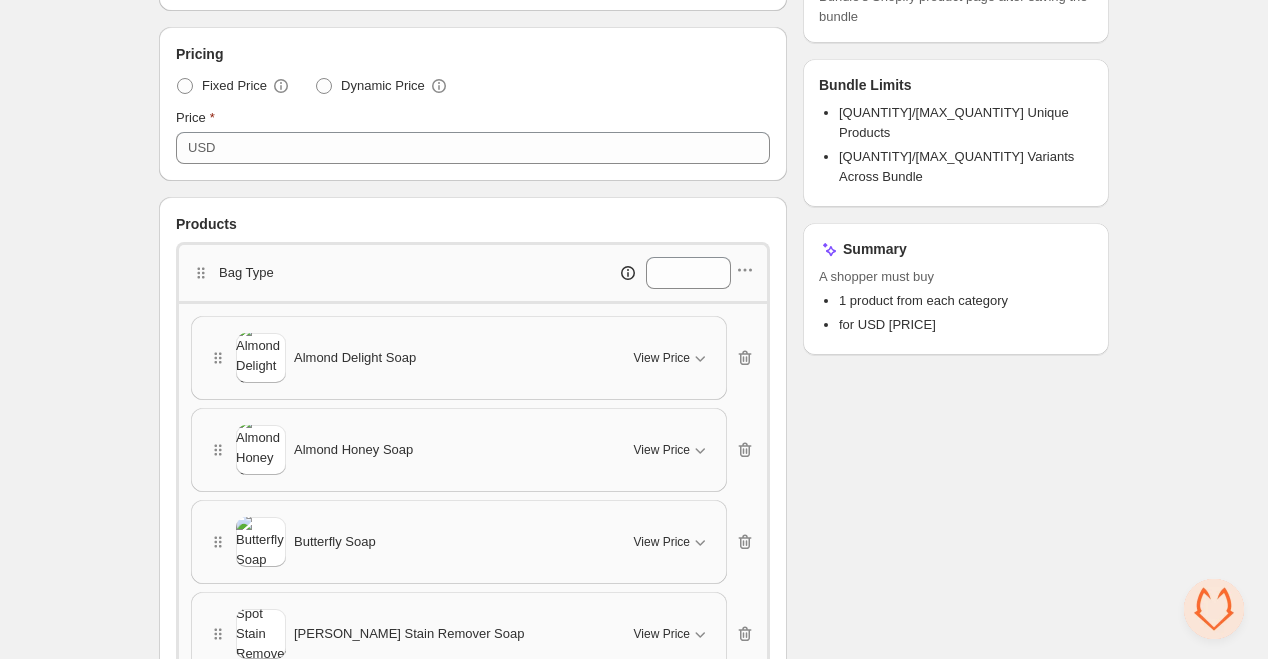 click on "Checklist Campaign Name must not be empty Title must not be empty At least 1 product must be selected per category Bundle must have a valid pricing Bundle limits must be met All categories must have a valid title and quantity Status To change the bundle's status, please do so on Bundle's Shopify product page after saving the bundle Bundle Limits 5/128 Unique Products 5/420 Variants Across Bundle Summary A shopper must buy 1 product from each category for USD 100" at bounding box center [956, 416] 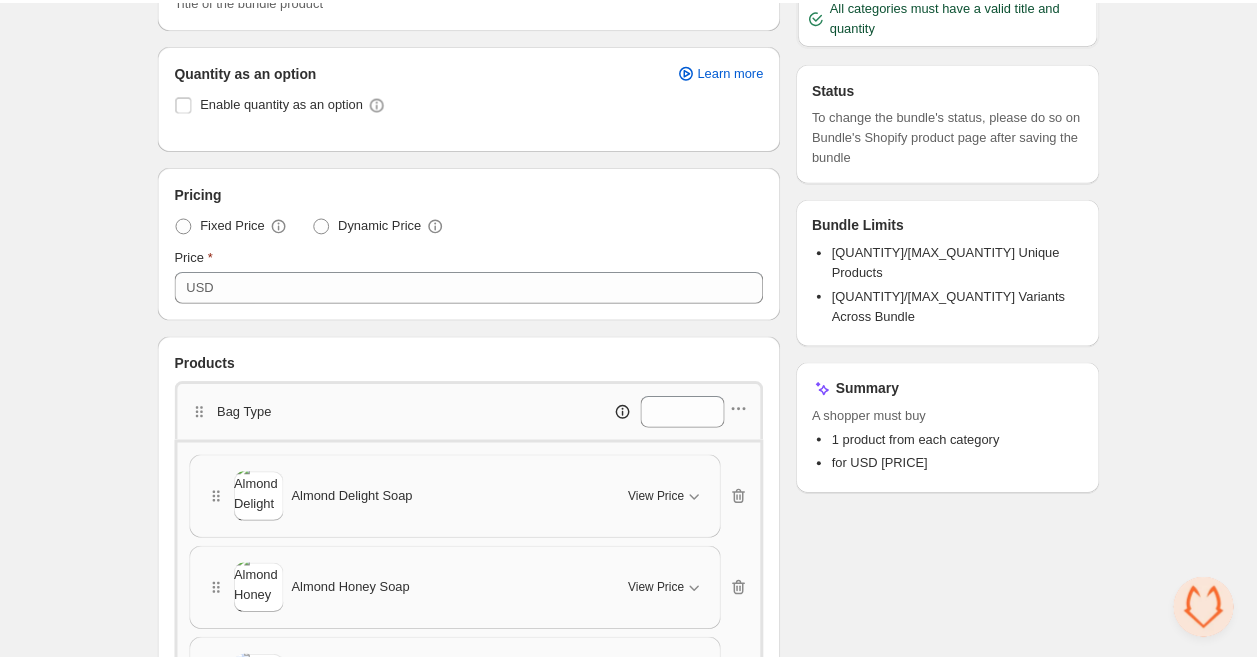 scroll, scrollTop: 211, scrollLeft: 0, axis: vertical 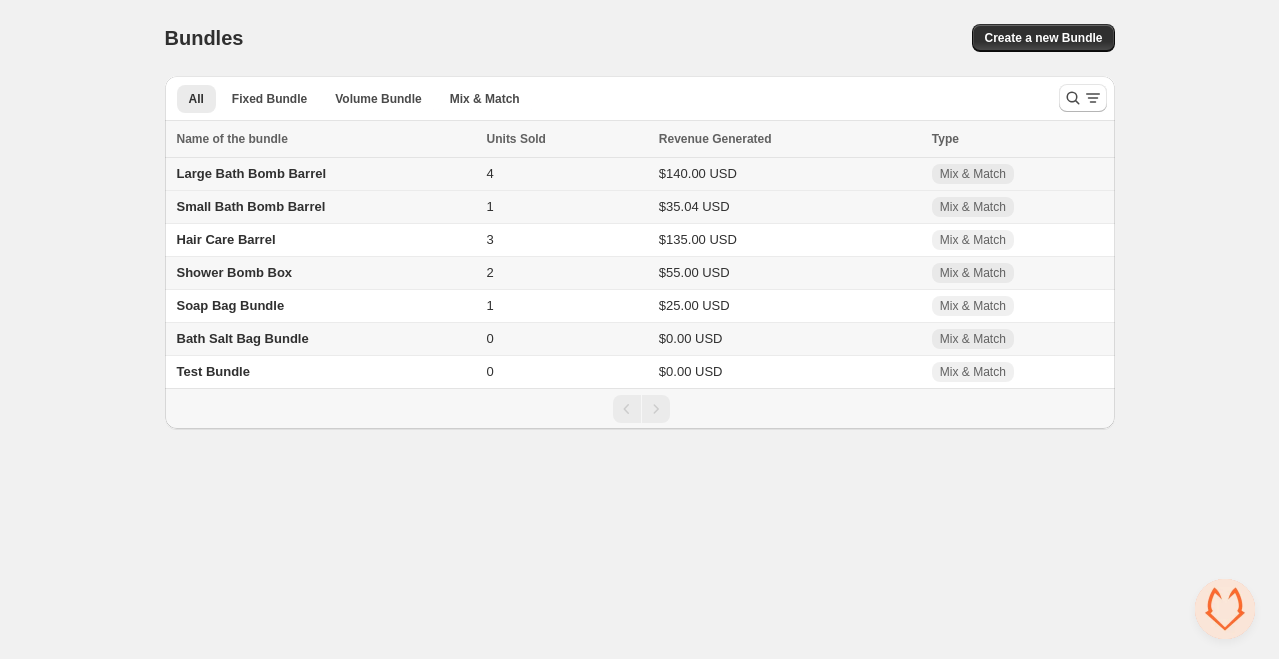 click on "Large Bath Bomb Barrel" at bounding box center (252, 173) 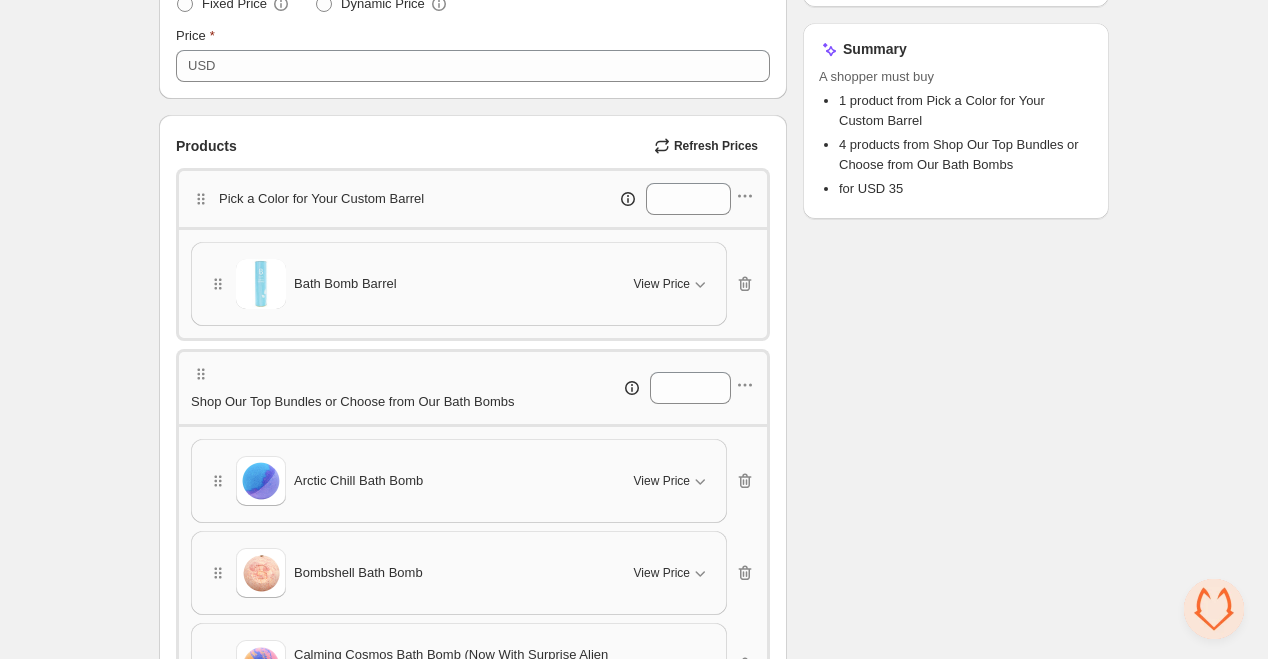 scroll, scrollTop: 415, scrollLeft: 0, axis: vertical 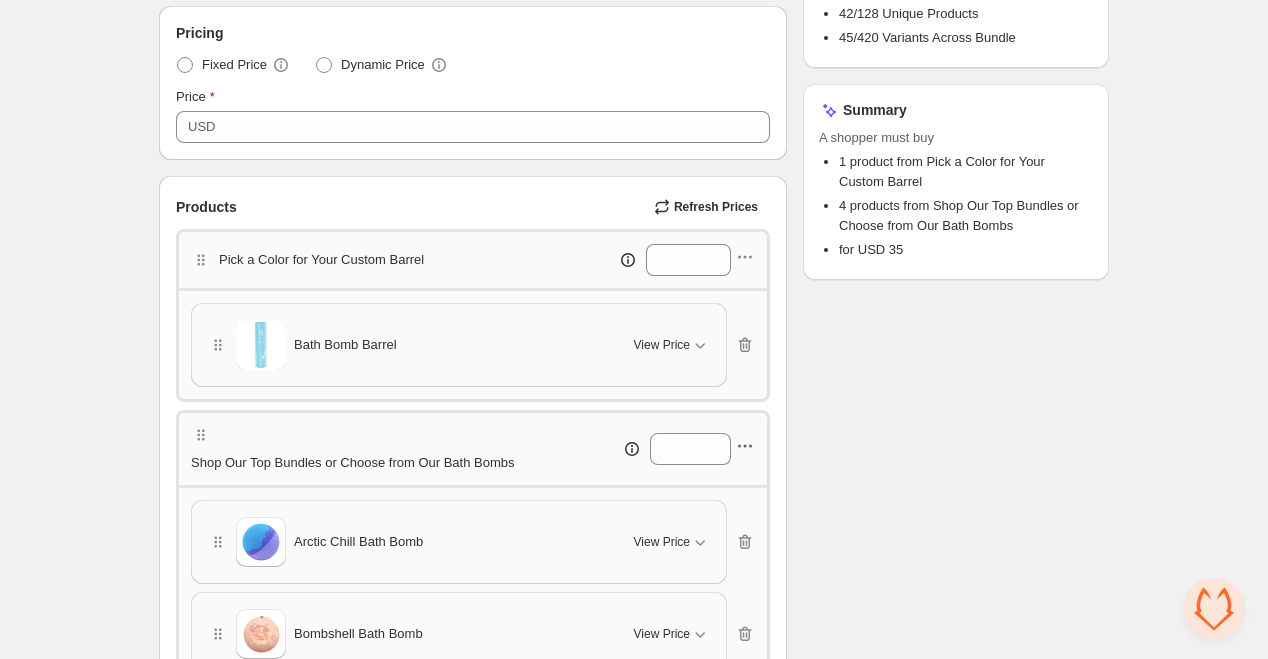 click at bounding box center (745, 257) 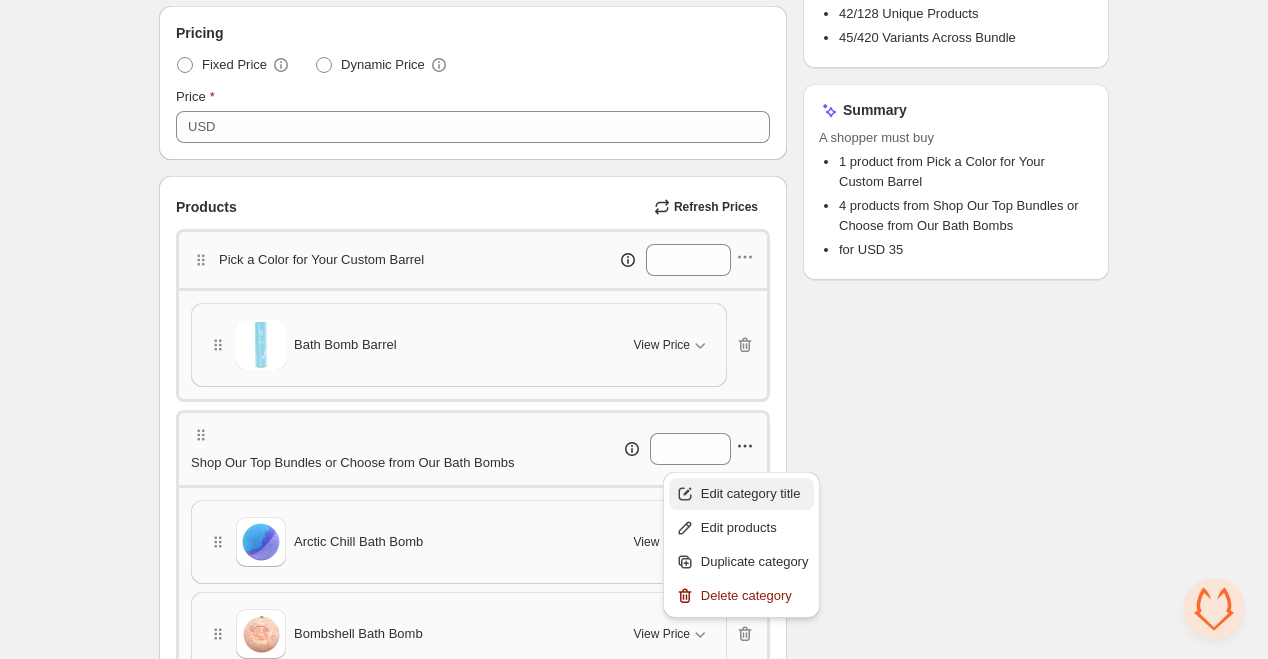 click on "Edit category title" at bounding box center (755, 494) 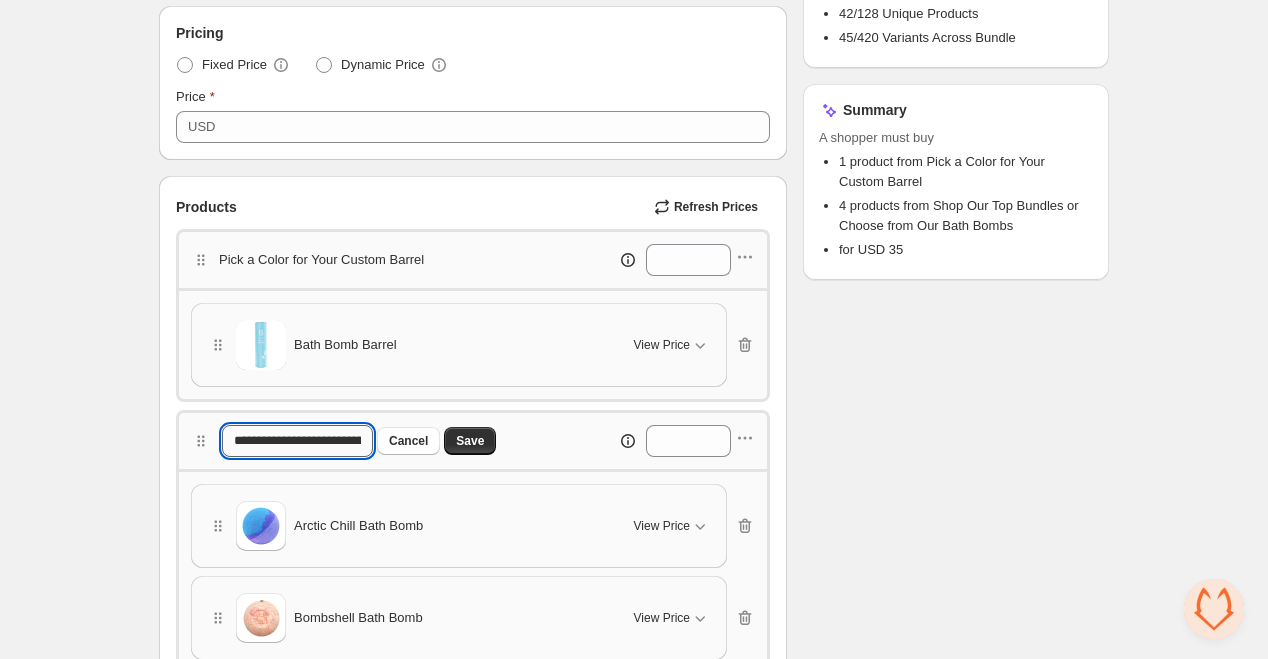 drag, startPoint x: 301, startPoint y: 446, endPoint x: 224, endPoint y: 447, distance: 77.00649 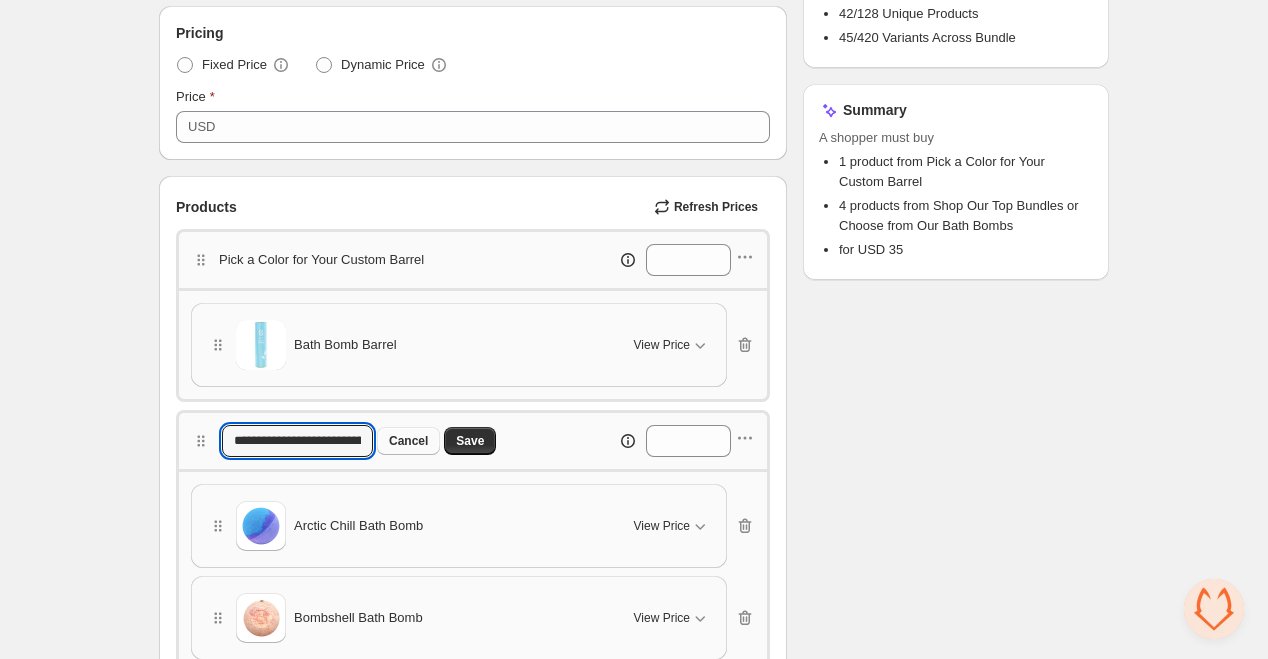 click on "Cancel" at bounding box center (408, 441) 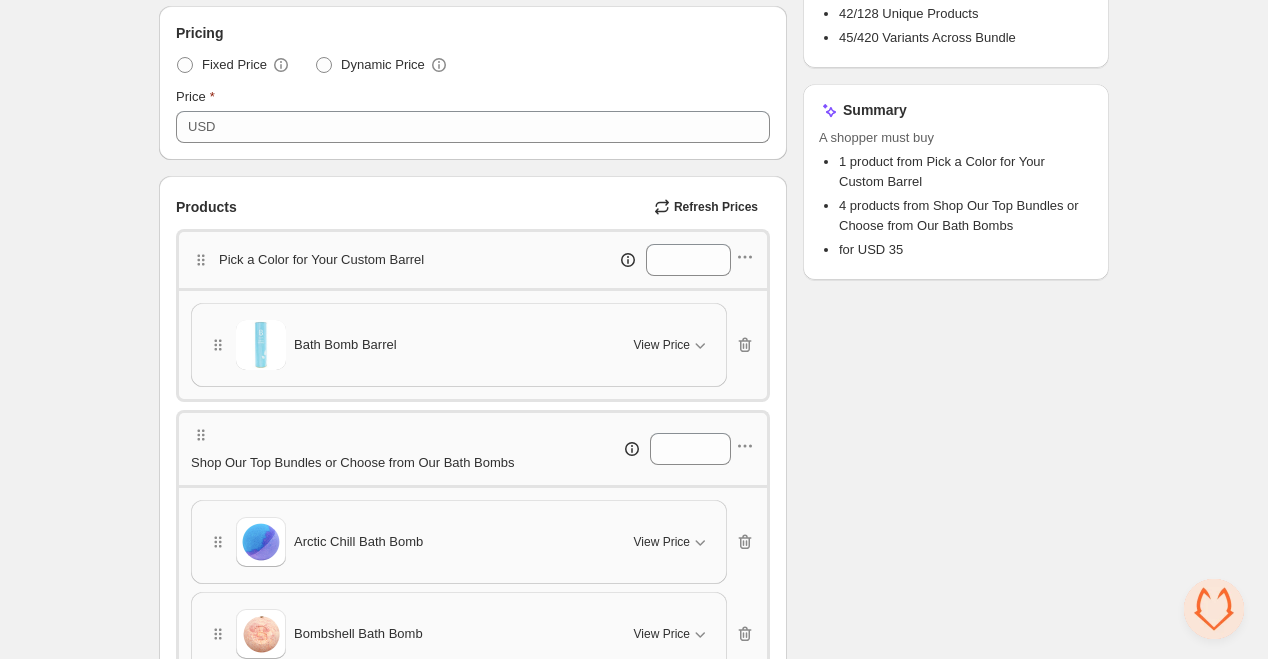 click on "Checklist Status Success Active To change the bundle's status, please do so on Bundle's Shopify product page after saving the bundle Bundle Limits 42/128 Unique Products 45/420 Variants Across Bundle Summary A shopper must buy 1 product from Pick a Color for Your Custom Barrel 4 products from Shop Our Top Bundles or Choose from Our Bath Bombs for USD 35" at bounding box center [956, 2215] 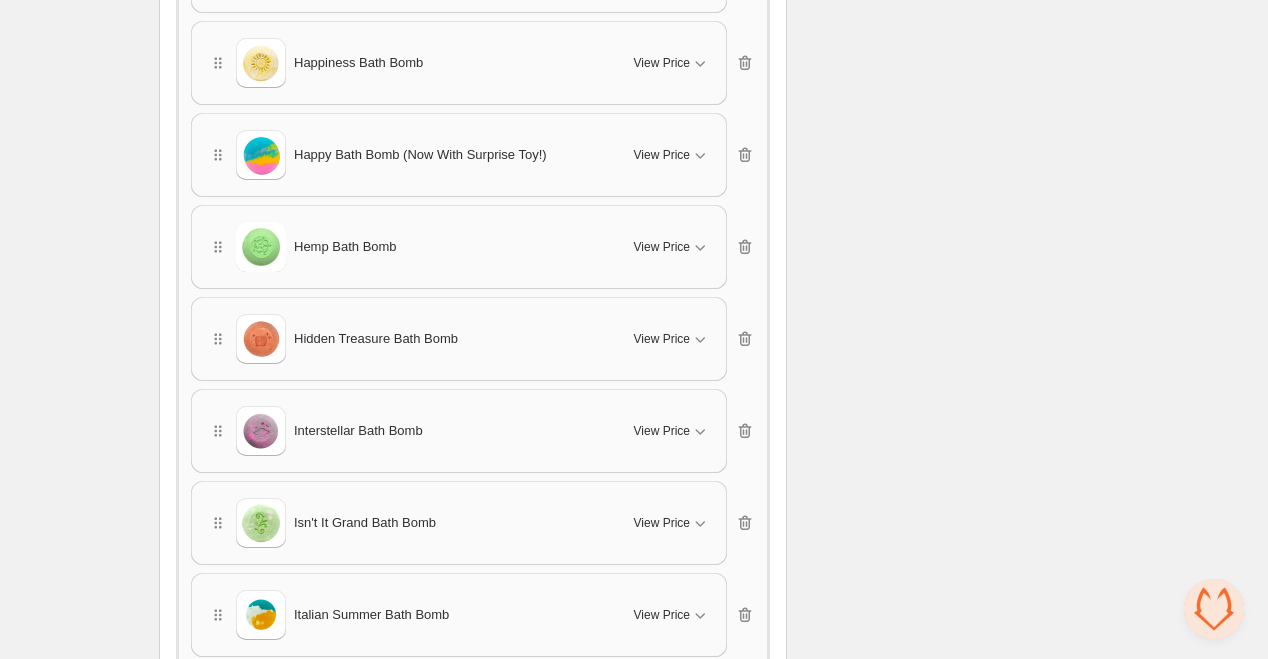 scroll, scrollTop: 0, scrollLeft: 0, axis: both 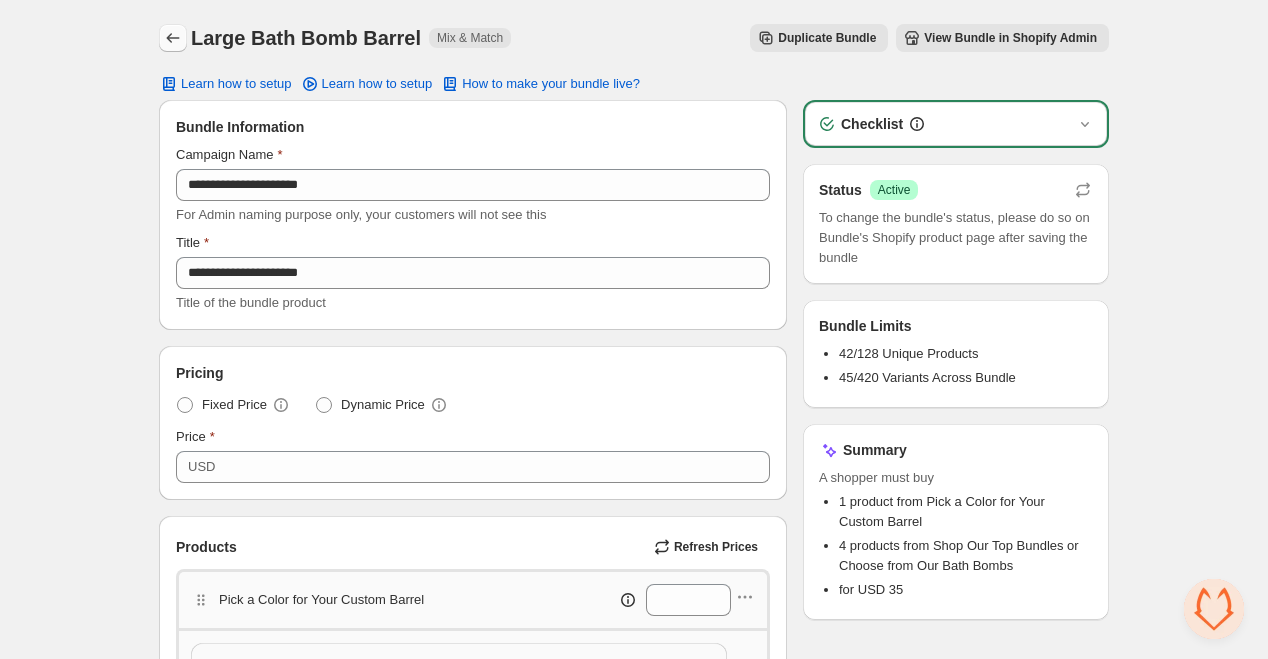 click at bounding box center (173, 38) 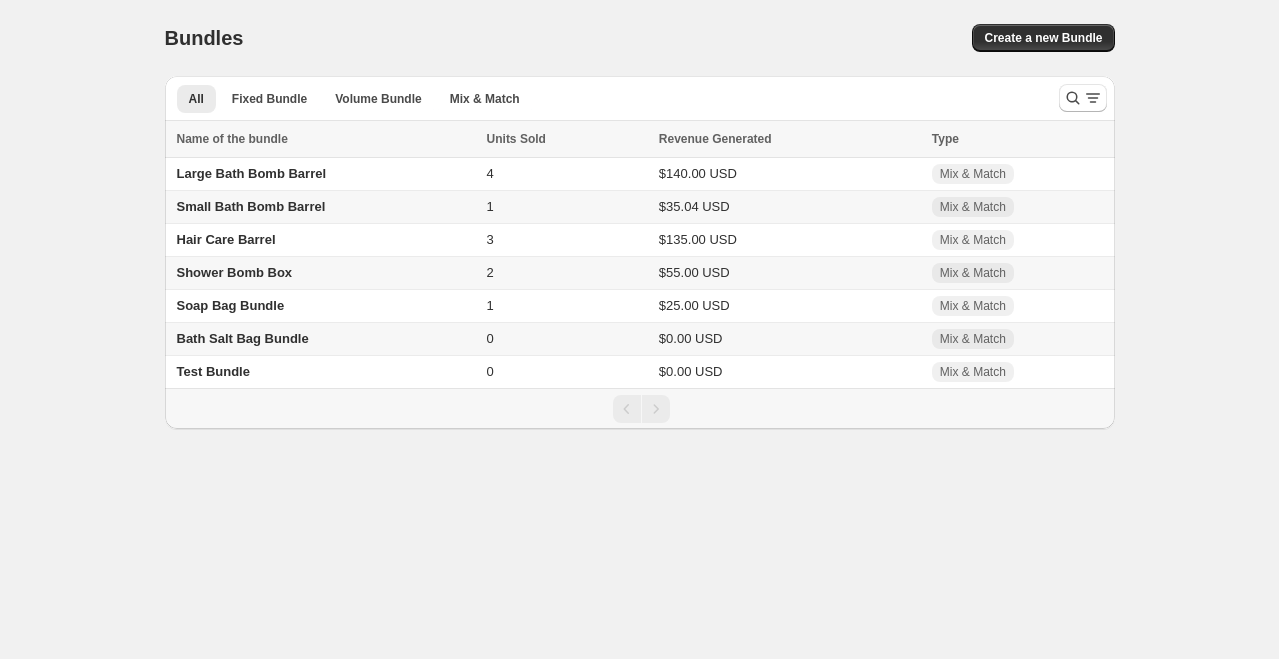 scroll, scrollTop: 0, scrollLeft: 0, axis: both 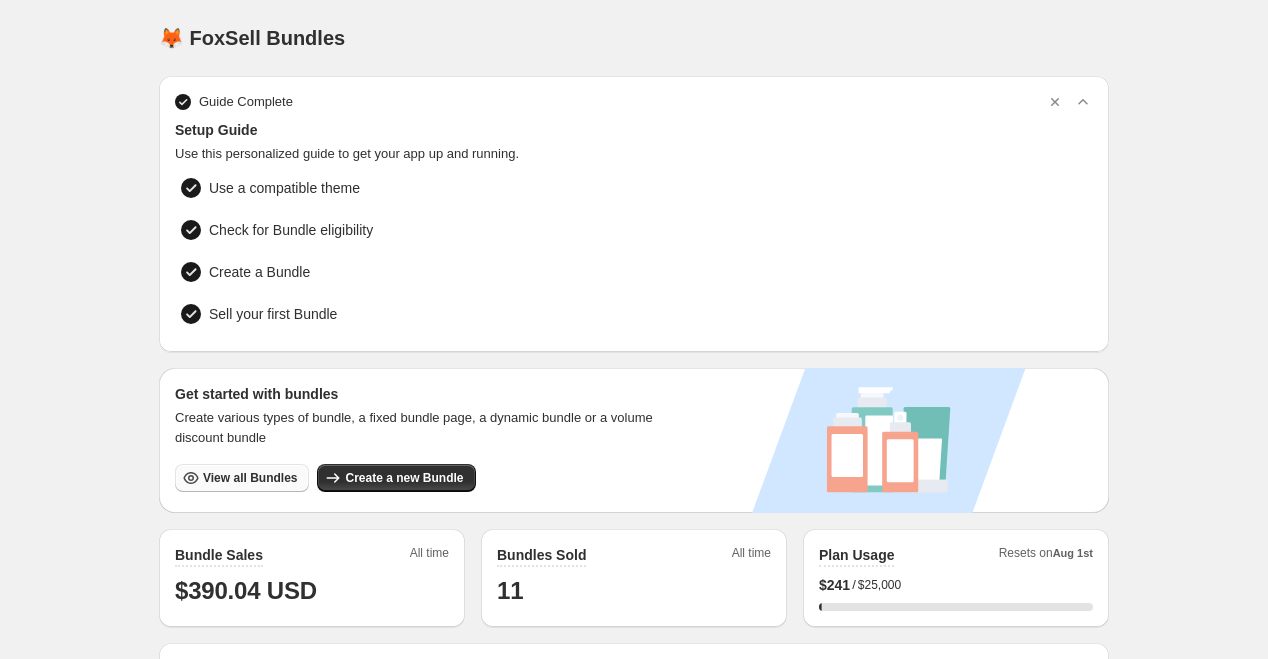 click on "View all Bundles" at bounding box center [250, 478] 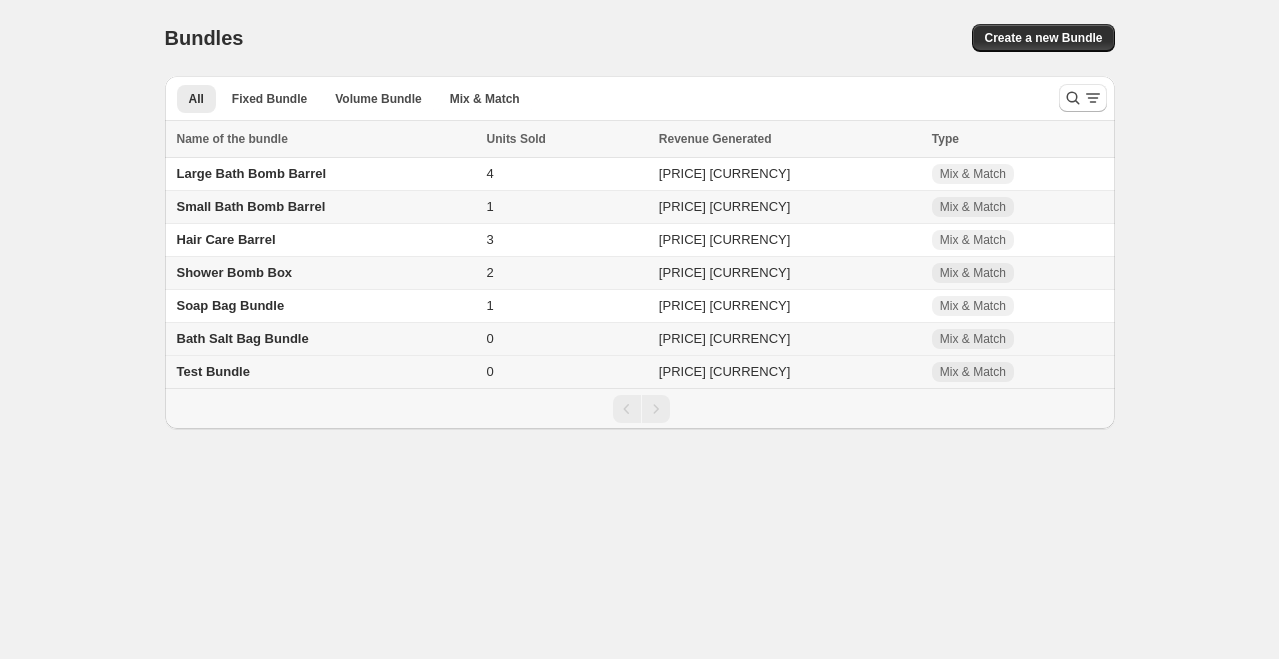scroll, scrollTop: 0, scrollLeft: 0, axis: both 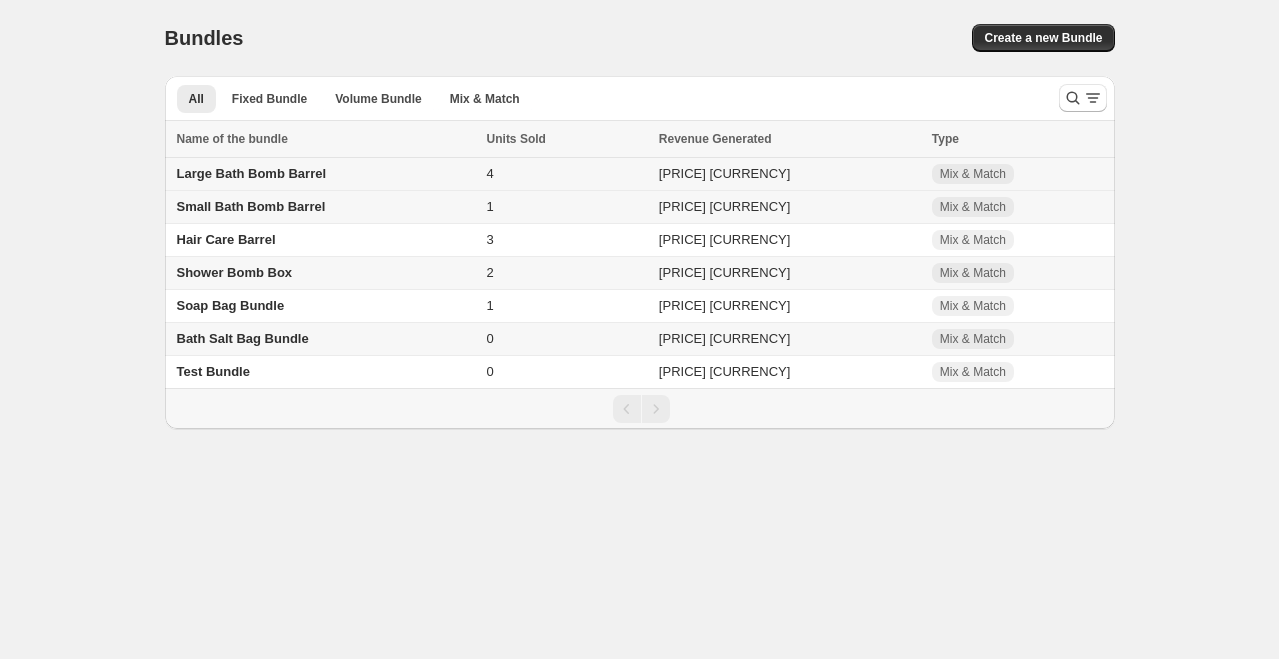 click on "Large Bath Bomb Barrel" at bounding box center [252, 173] 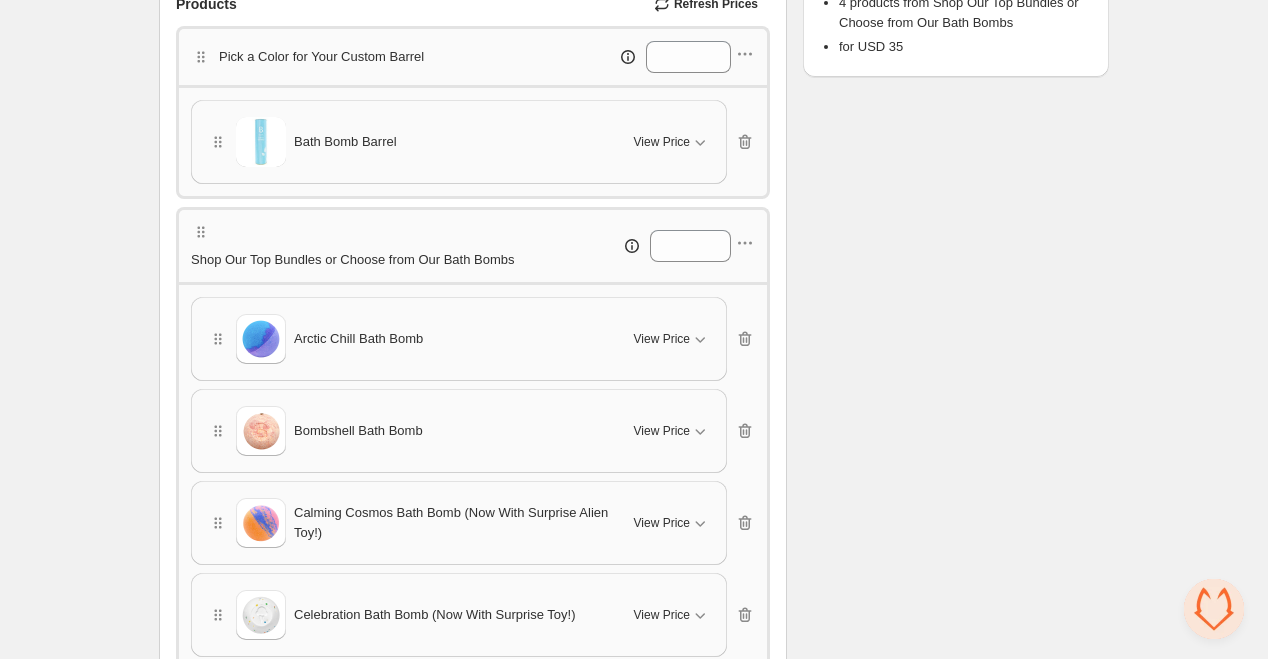 scroll, scrollTop: 549, scrollLeft: 0, axis: vertical 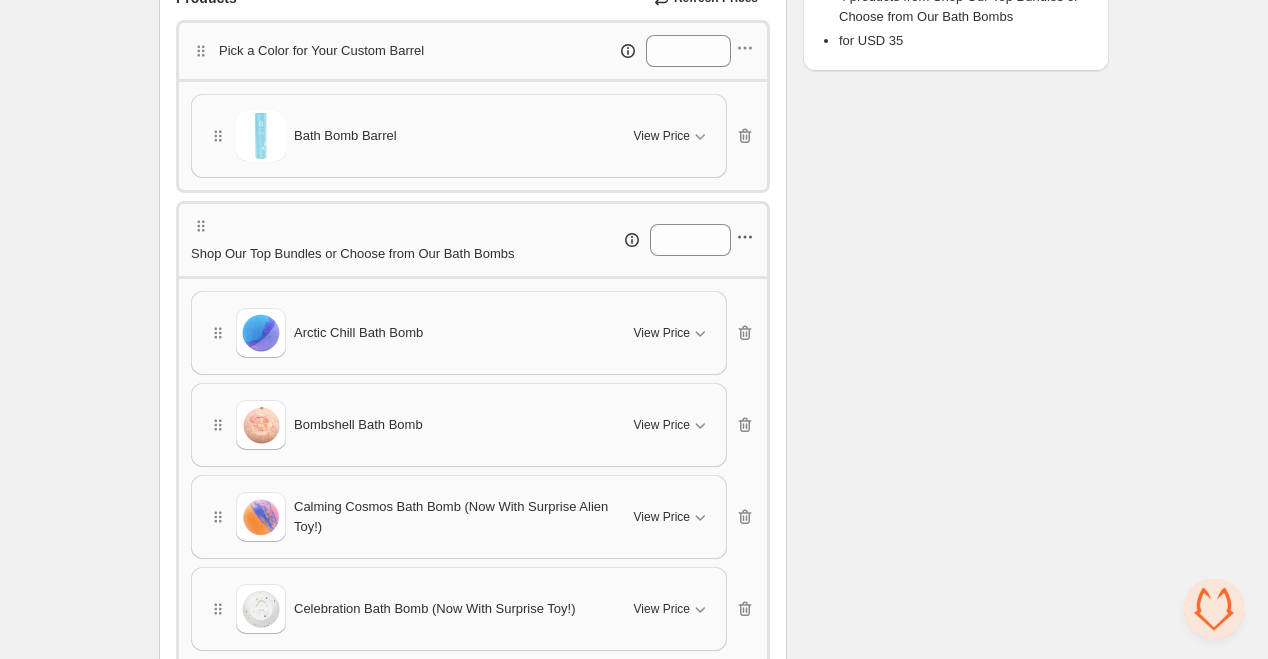 click at bounding box center [745, 48] 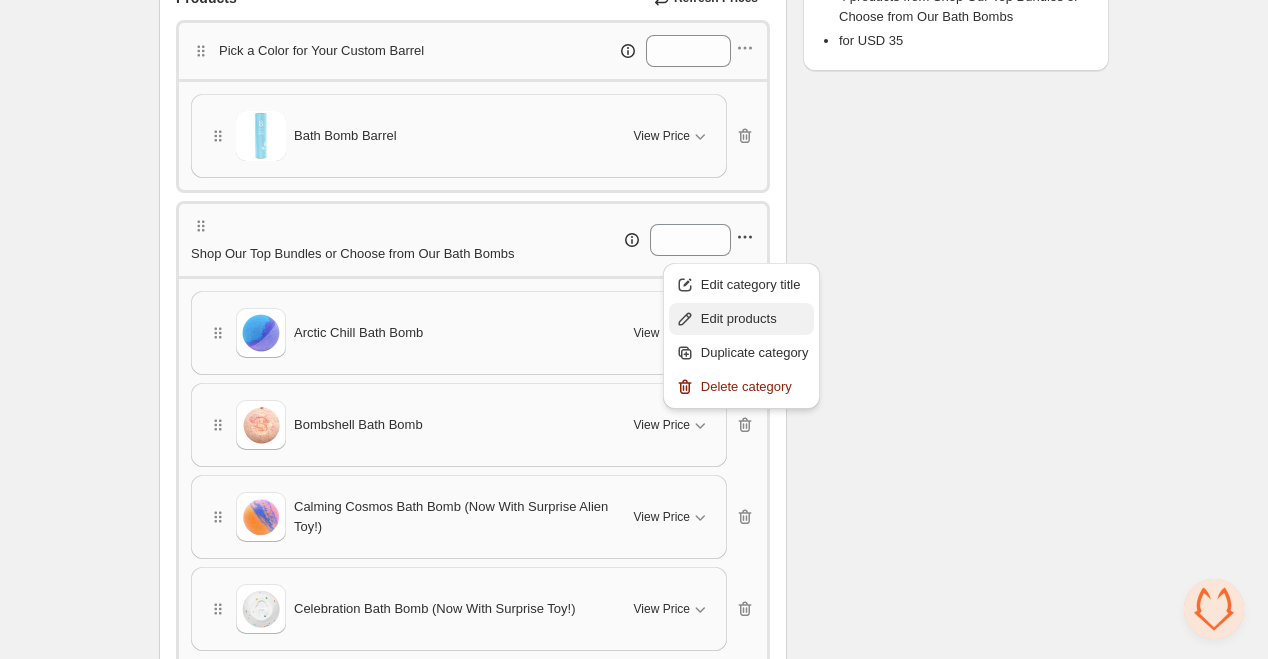 click on "Edit products" at bounding box center (755, 285) 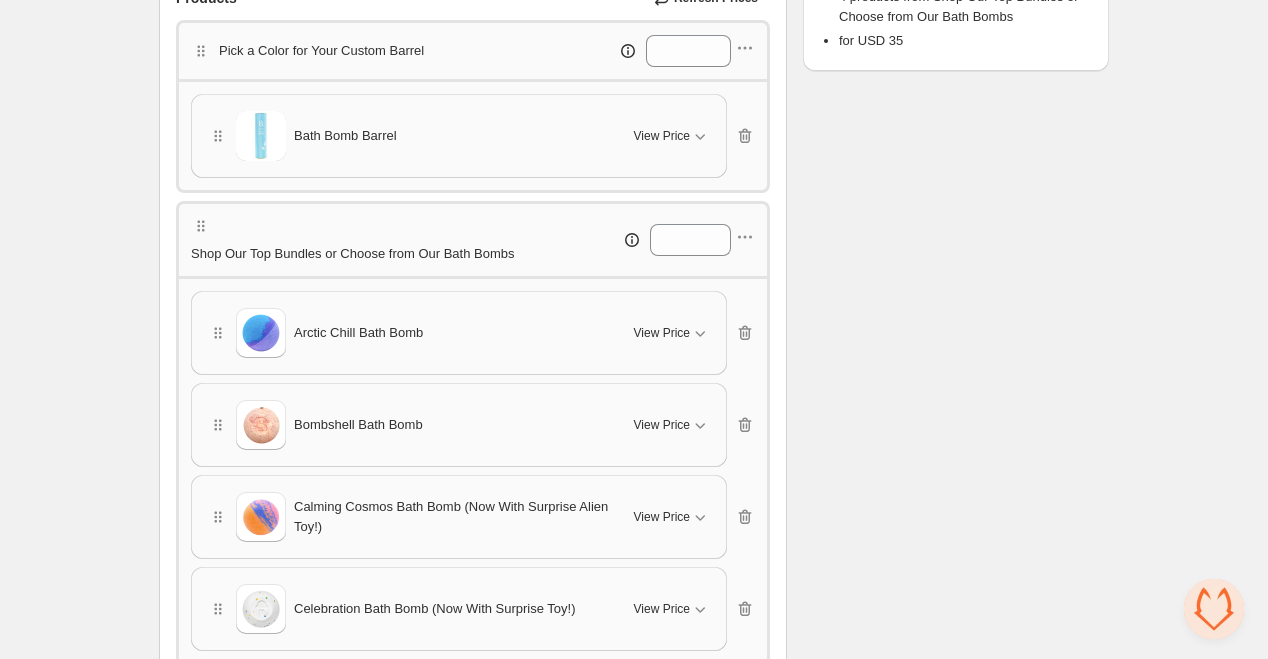 click on "Checklist Status Success Active To change the bundle's status, please do so on Bundle's Shopify product page after saving the bundle Bundle Limits 42/128 Unique Products 45/420 Variants Across Bundle Summary A shopper must buy 1 product from Pick a Color for Your Custom Barrel 4 products from Shop Our Top Bundles or Choose from Our Bath Bombs for USD 35" at bounding box center [956, 2006] 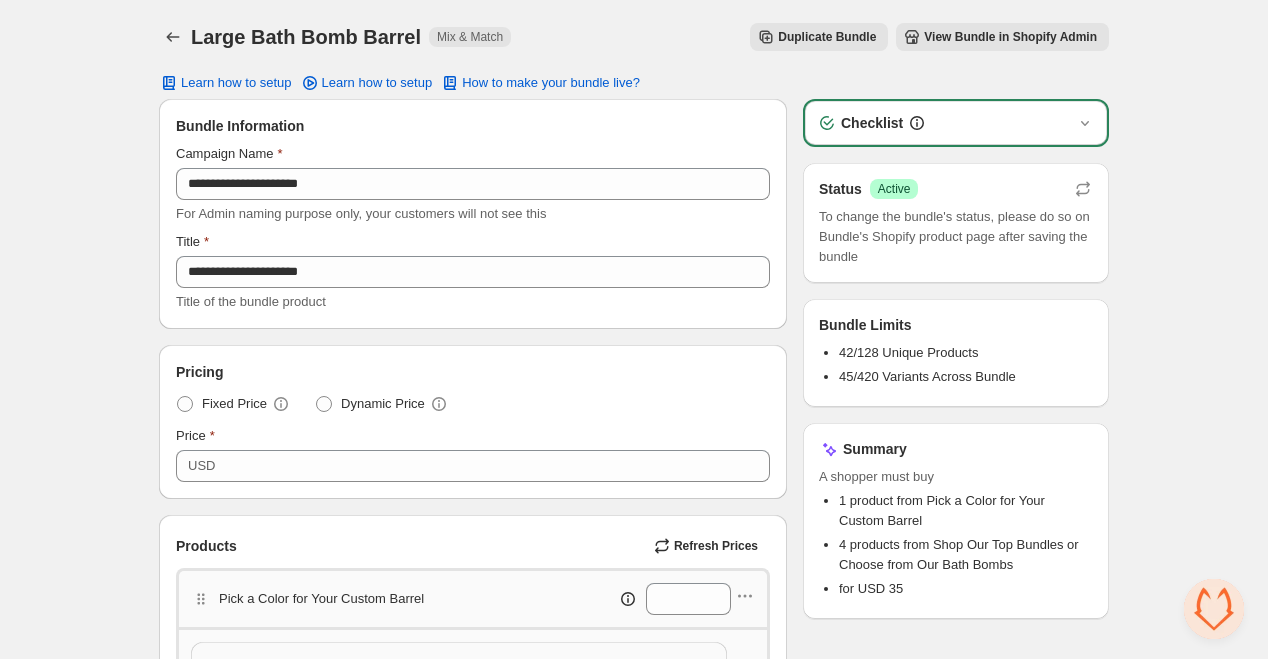 scroll, scrollTop: 0, scrollLeft: 0, axis: both 